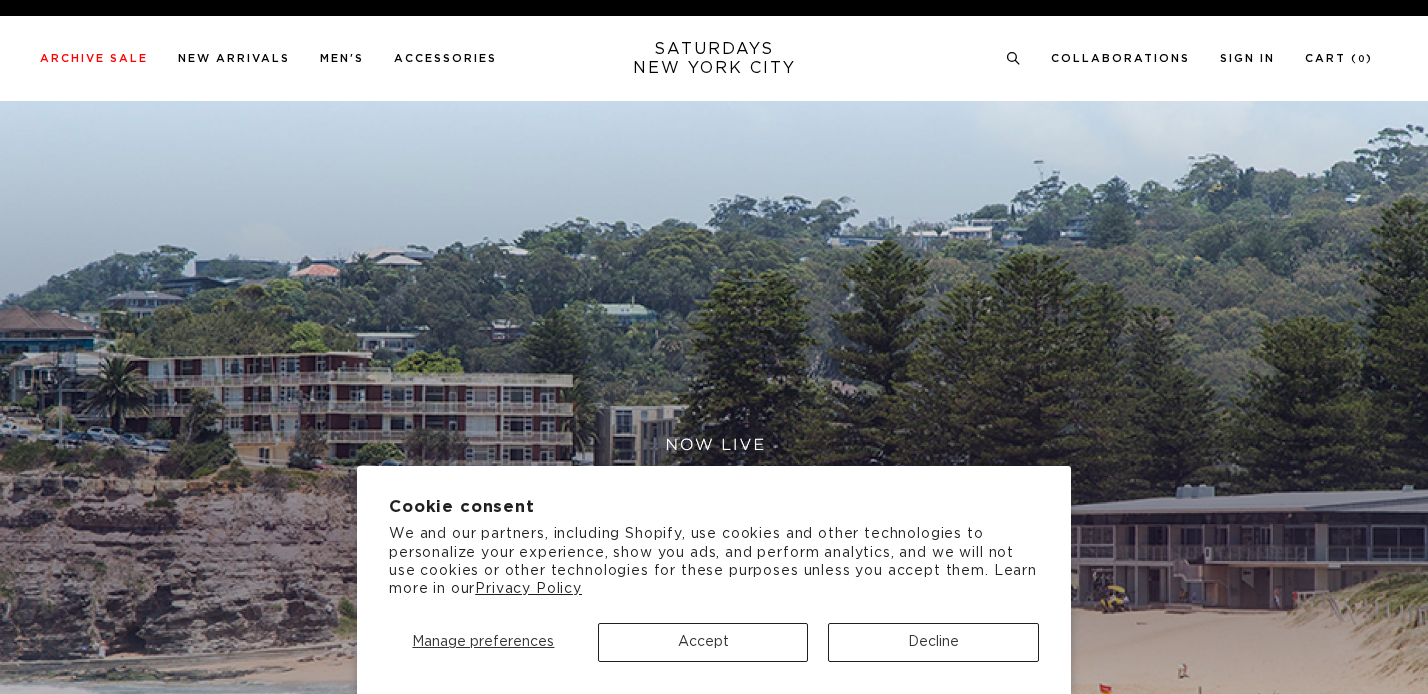 scroll, scrollTop: 0, scrollLeft: 0, axis: both 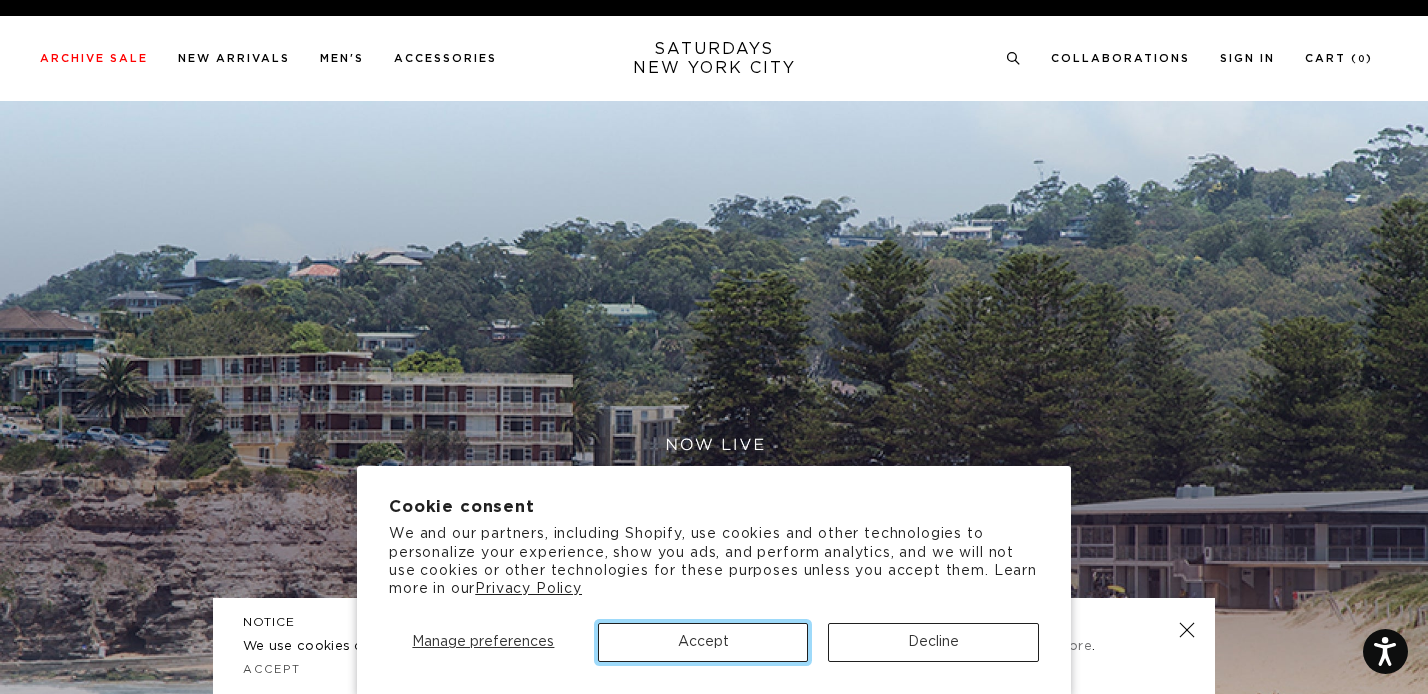 click on "Accept" at bounding box center [703, 642] 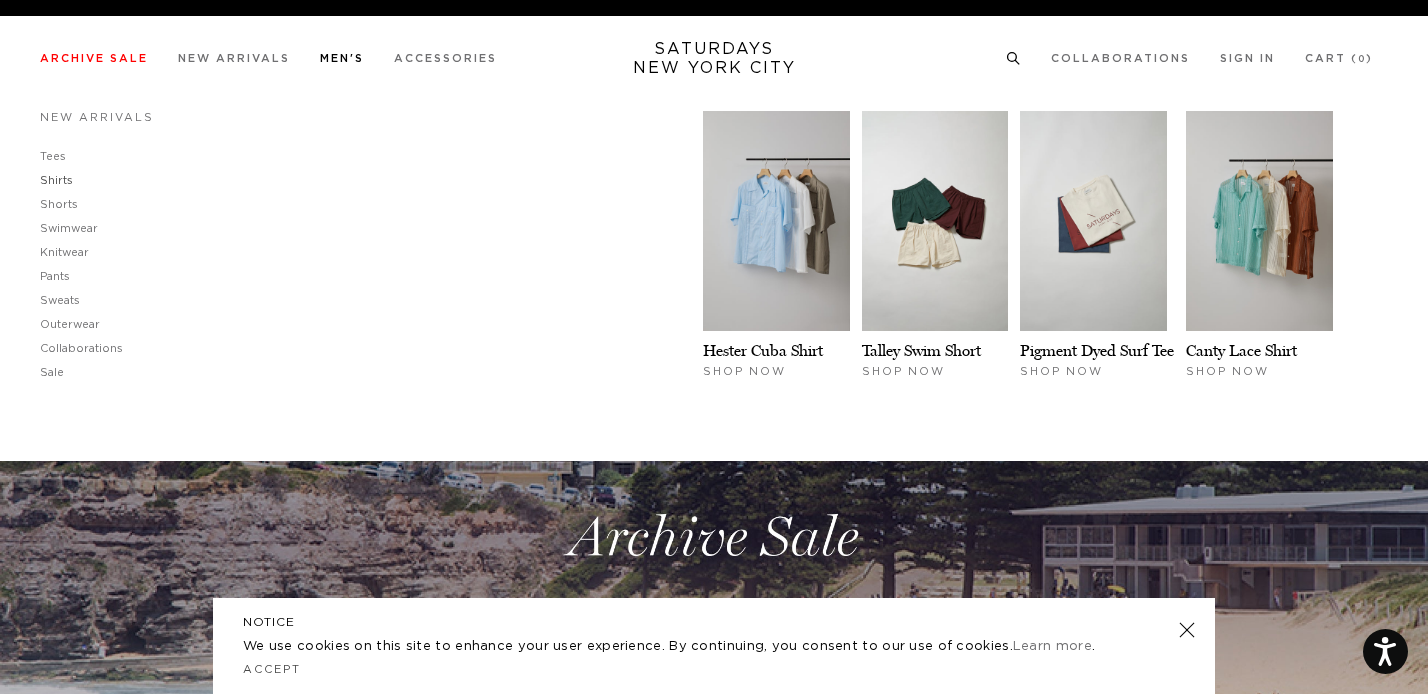click on "Shirts" at bounding box center [56, 180] 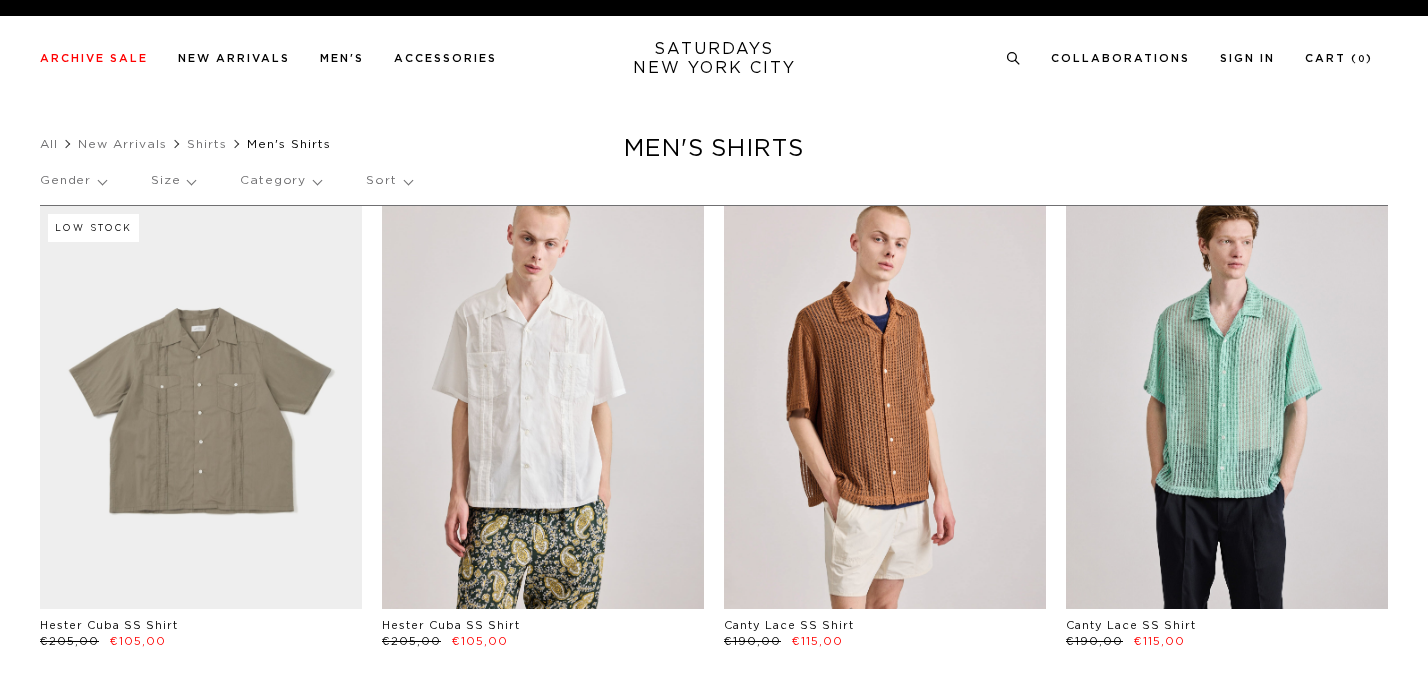 scroll, scrollTop: 0, scrollLeft: 0, axis: both 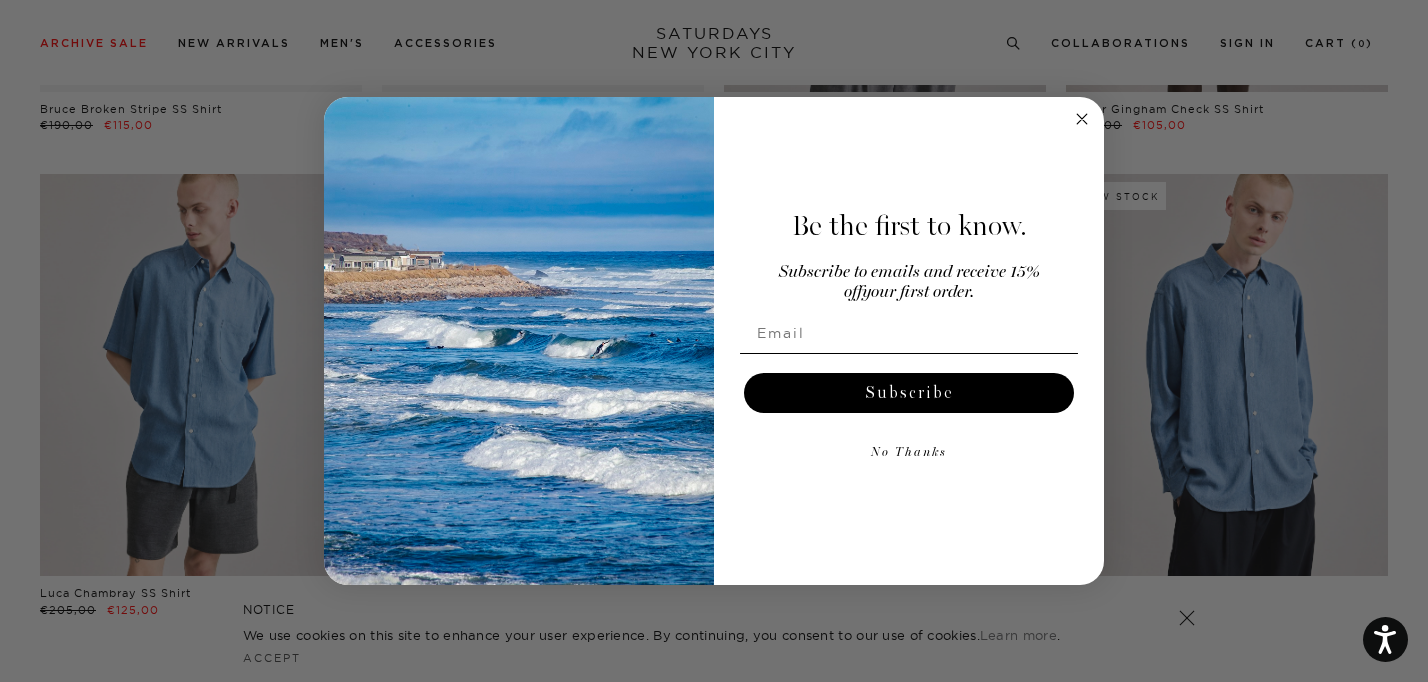 click on "No Thanks" at bounding box center [909, 453] 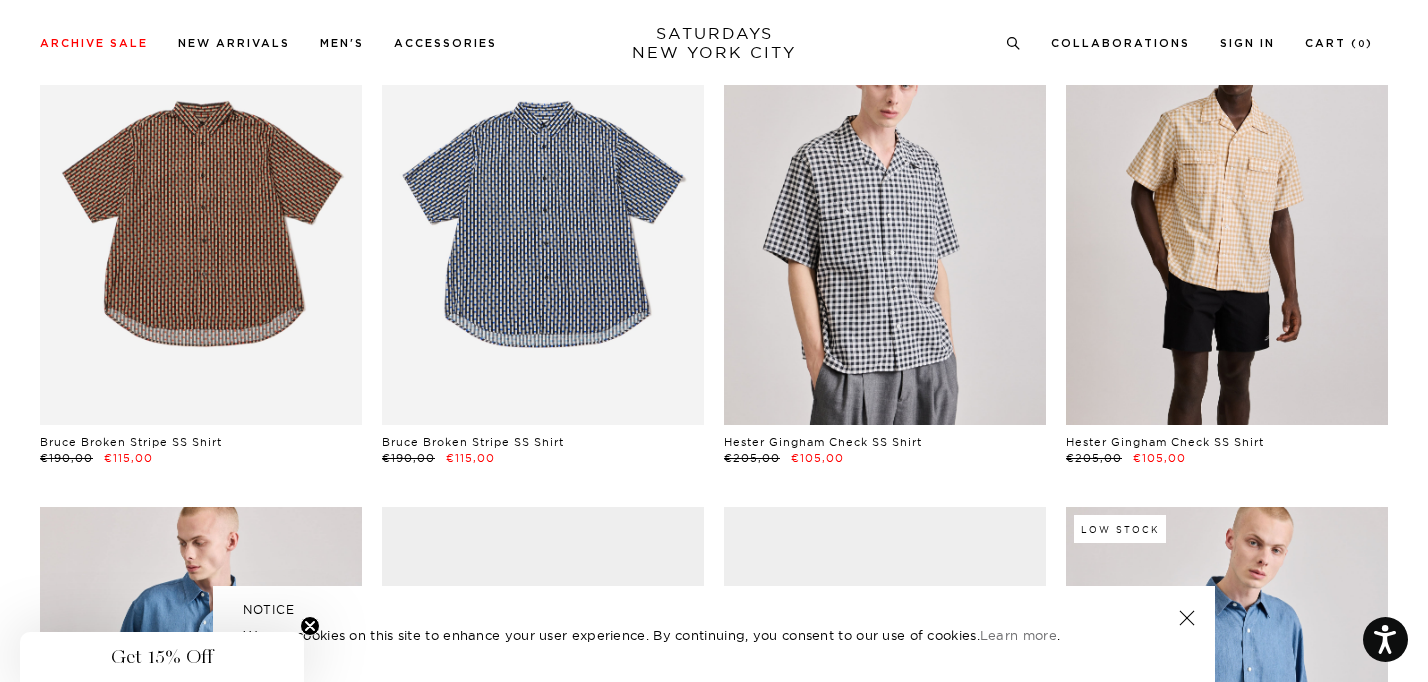 scroll, scrollTop: 0, scrollLeft: 0, axis: both 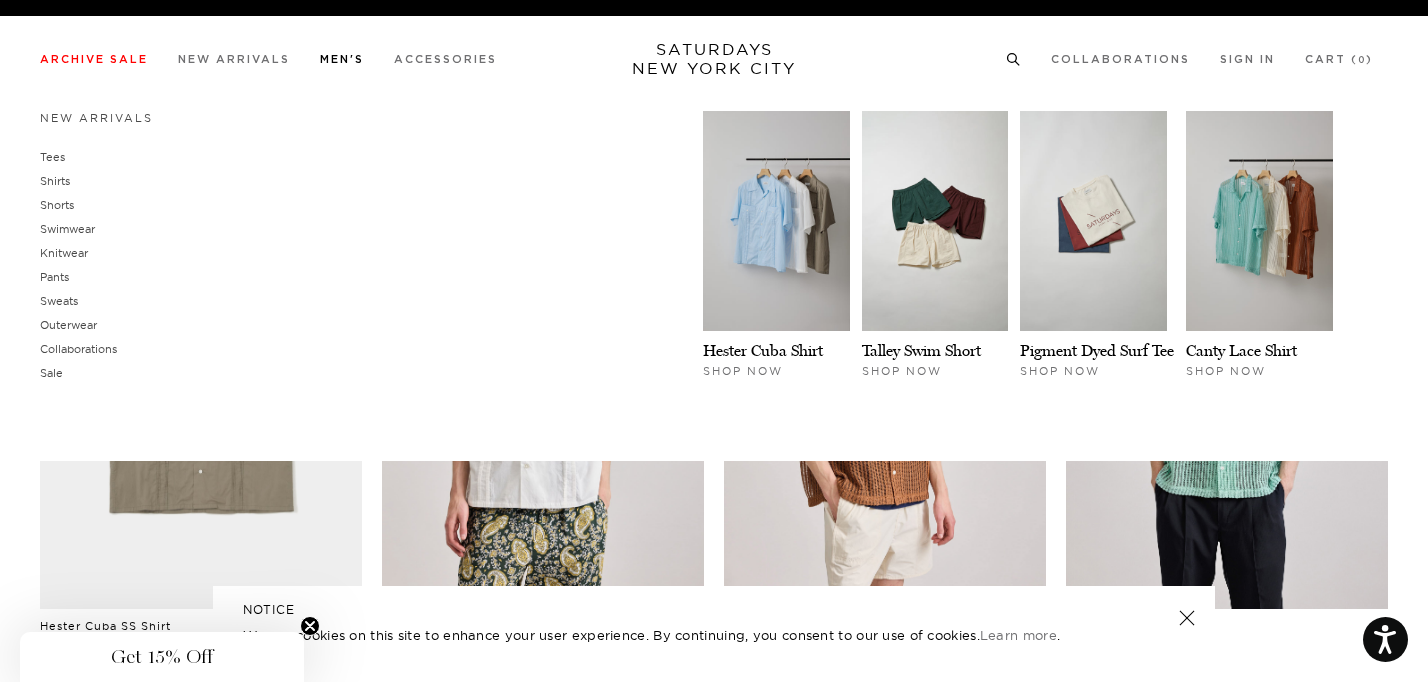 click on "Men's" at bounding box center (342, 59) 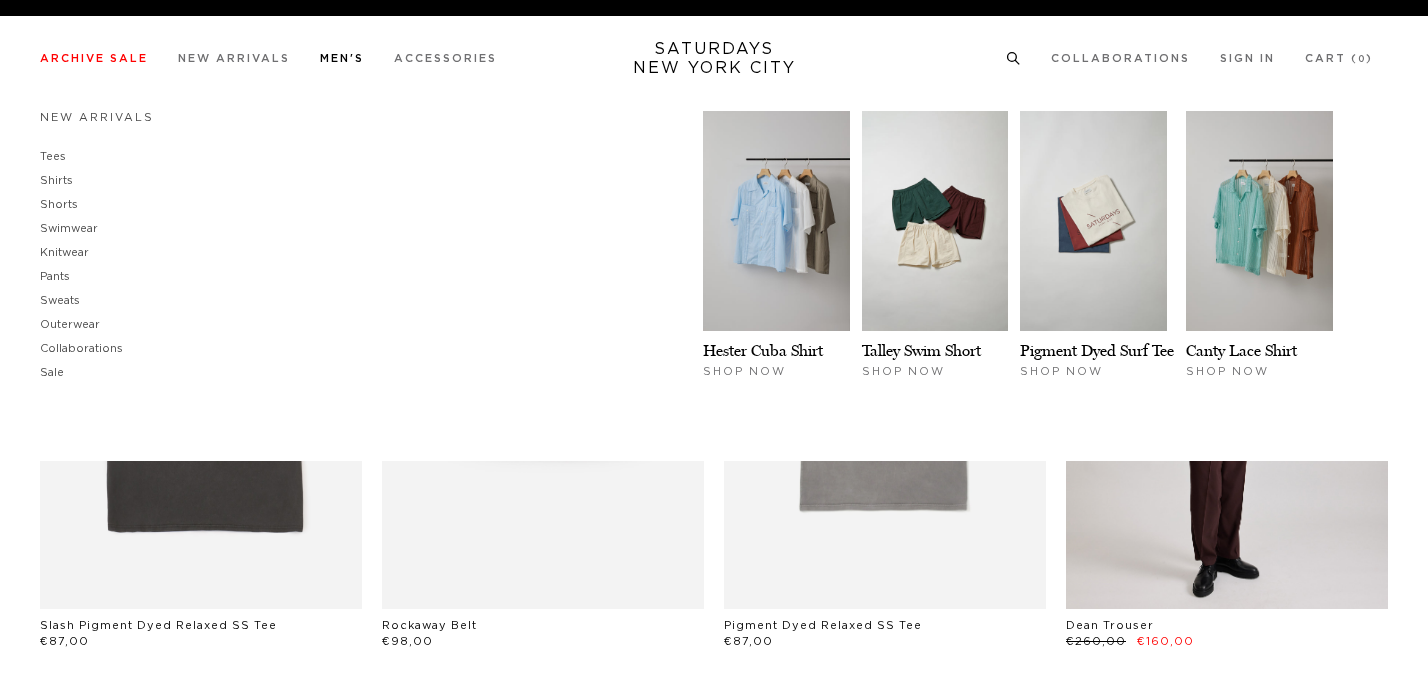 scroll, scrollTop: 0, scrollLeft: 0, axis: both 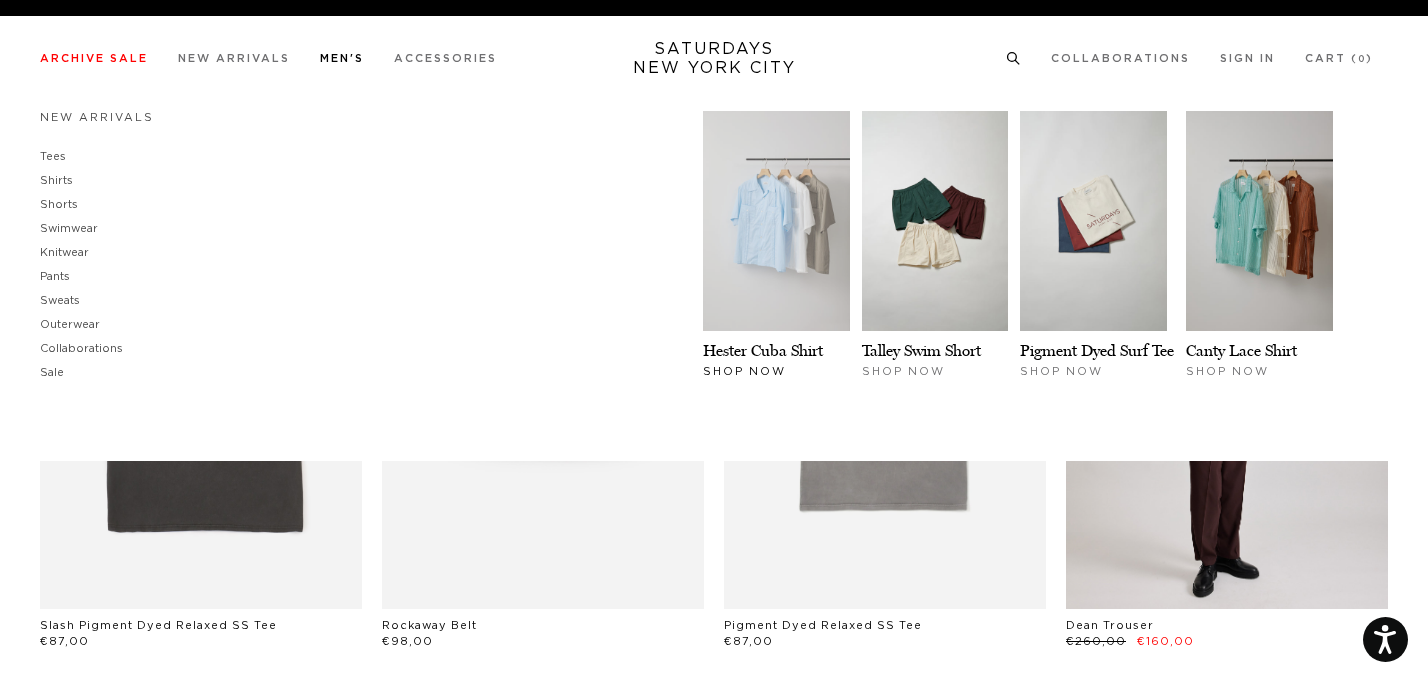 click at bounding box center [776, 221] 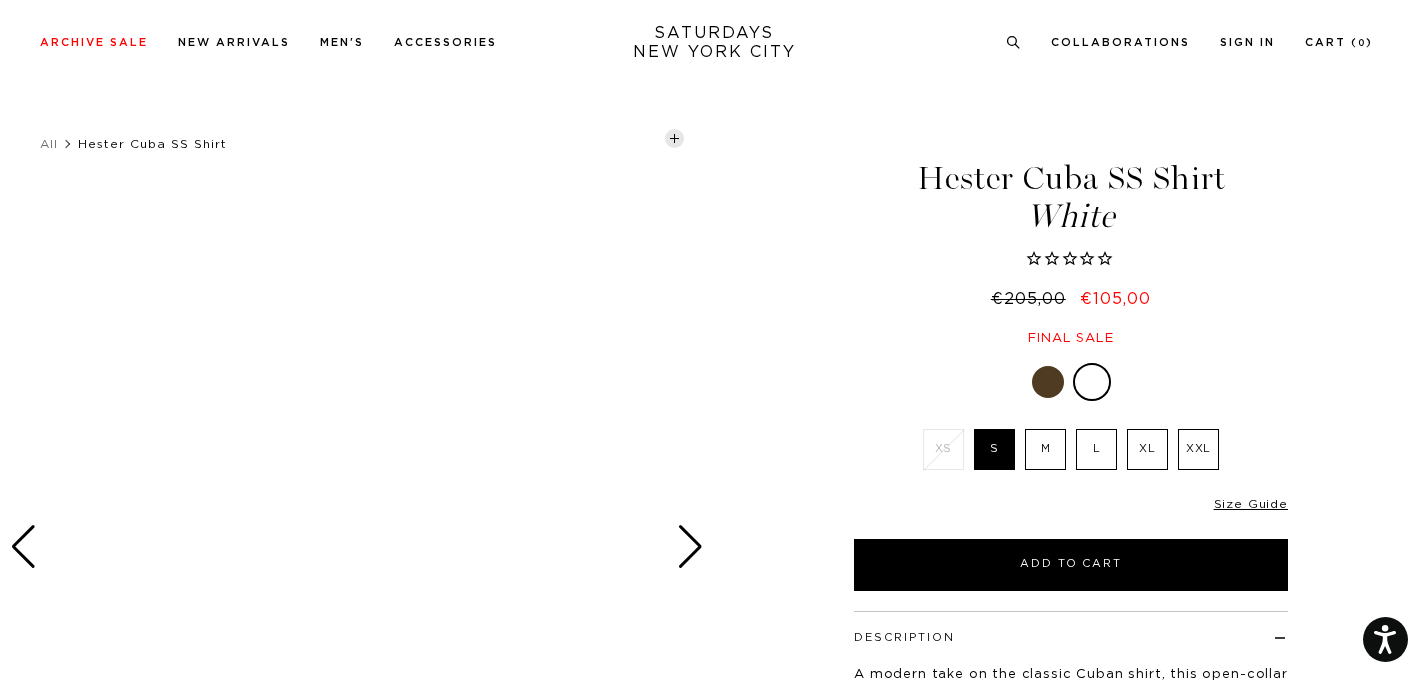 scroll, scrollTop: 122, scrollLeft: 0, axis: vertical 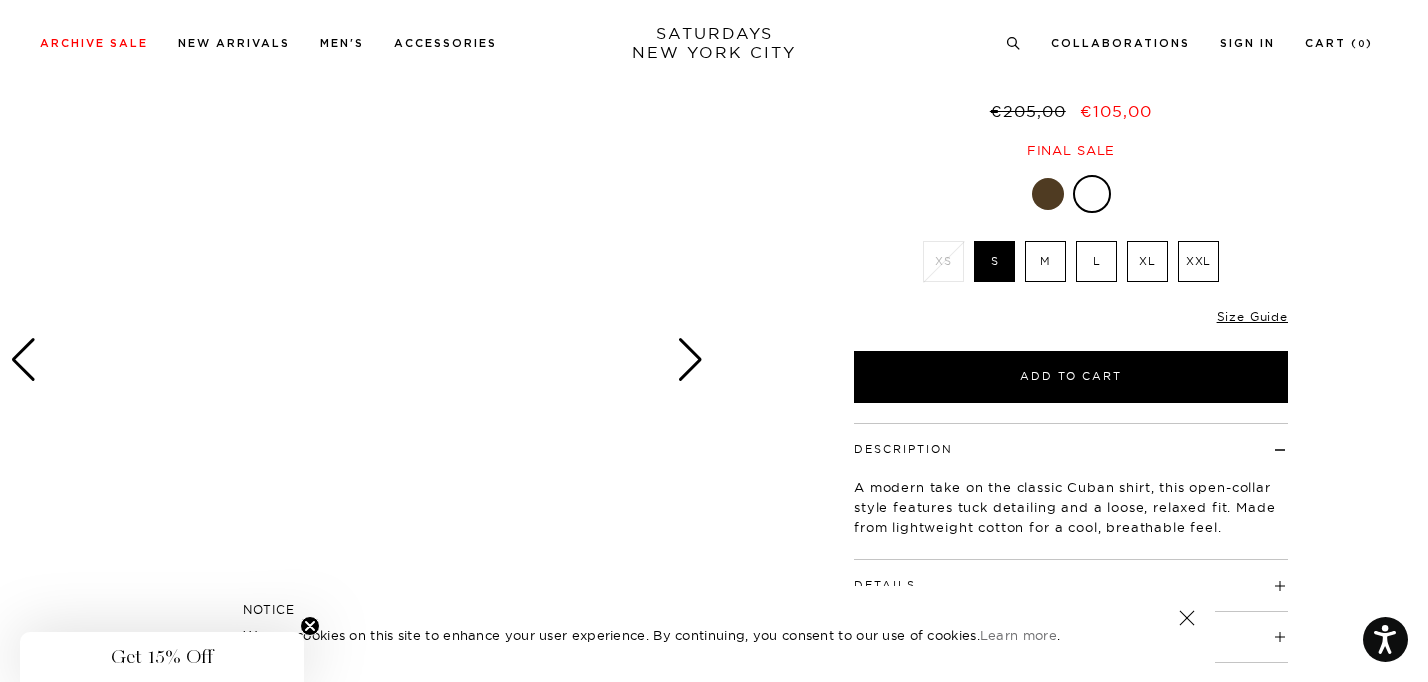 click at bounding box center (357, 360) 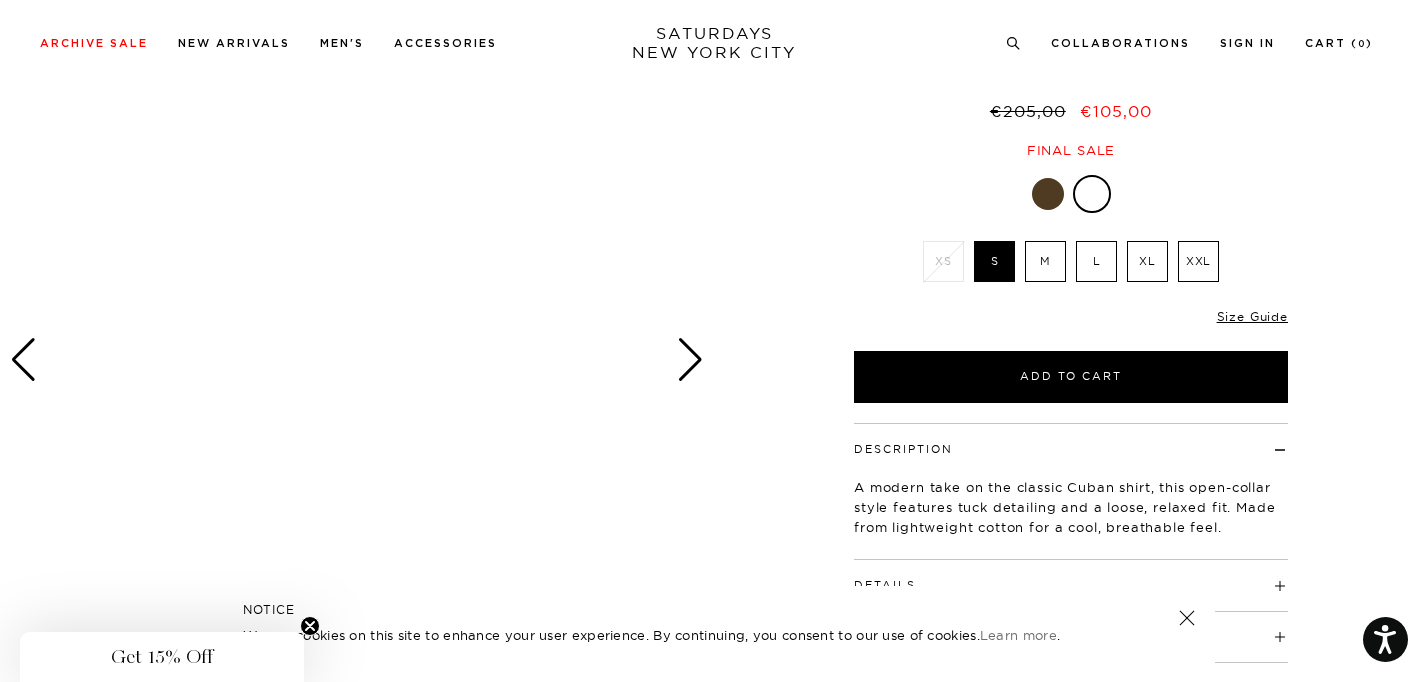click at bounding box center [357, 360] 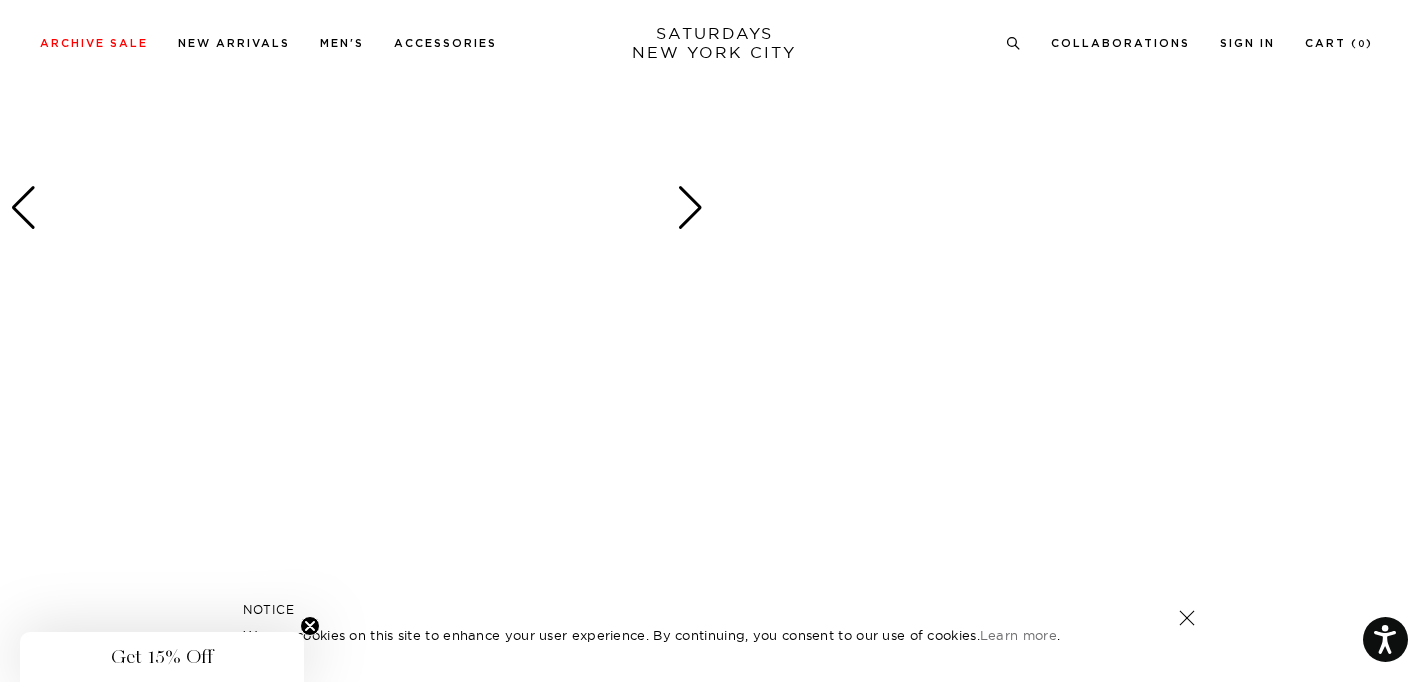 scroll, scrollTop: 1343, scrollLeft: 0, axis: vertical 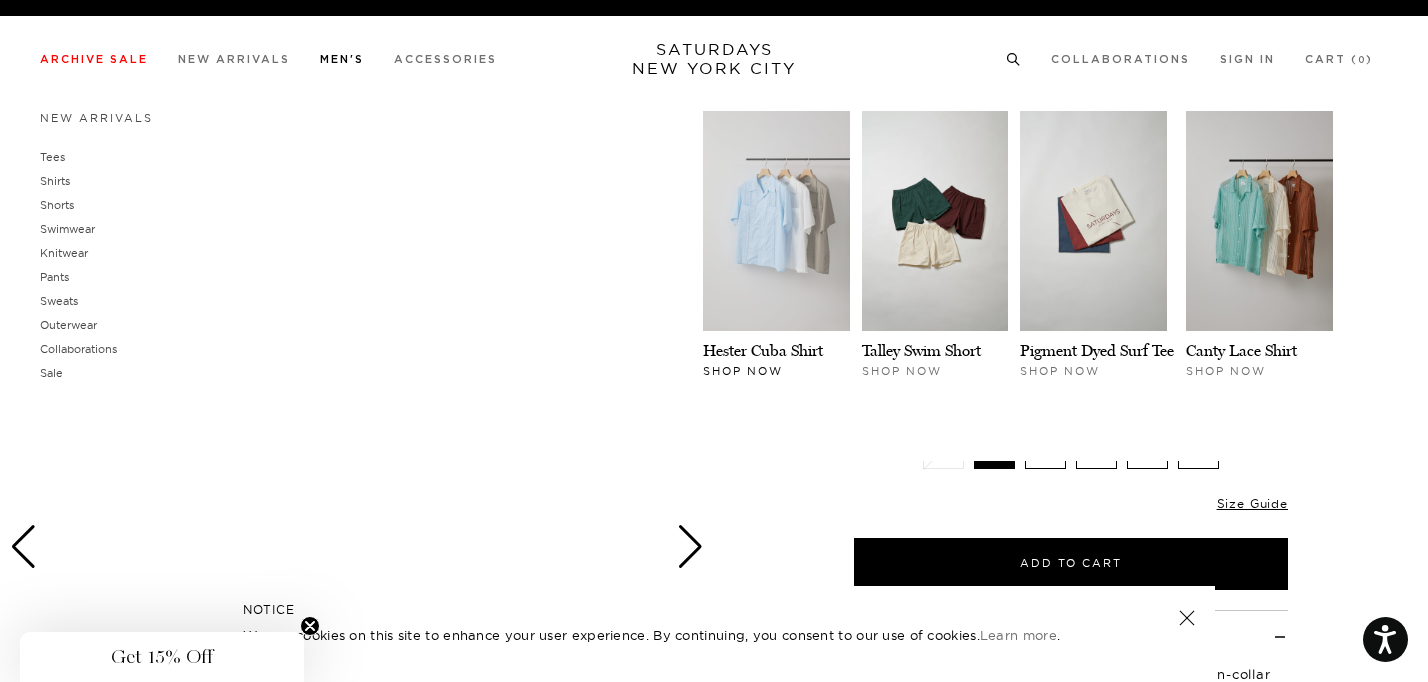 click at bounding box center (776, 221) 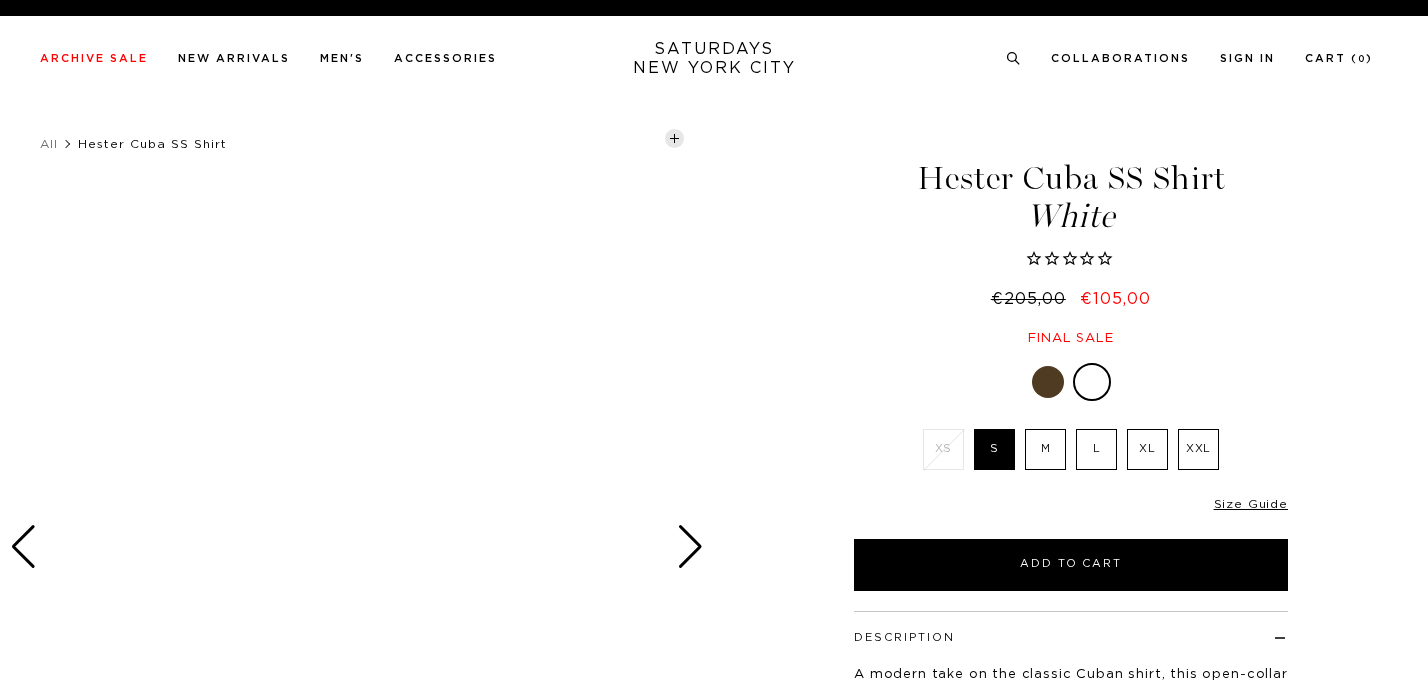 scroll, scrollTop: 0, scrollLeft: 0, axis: both 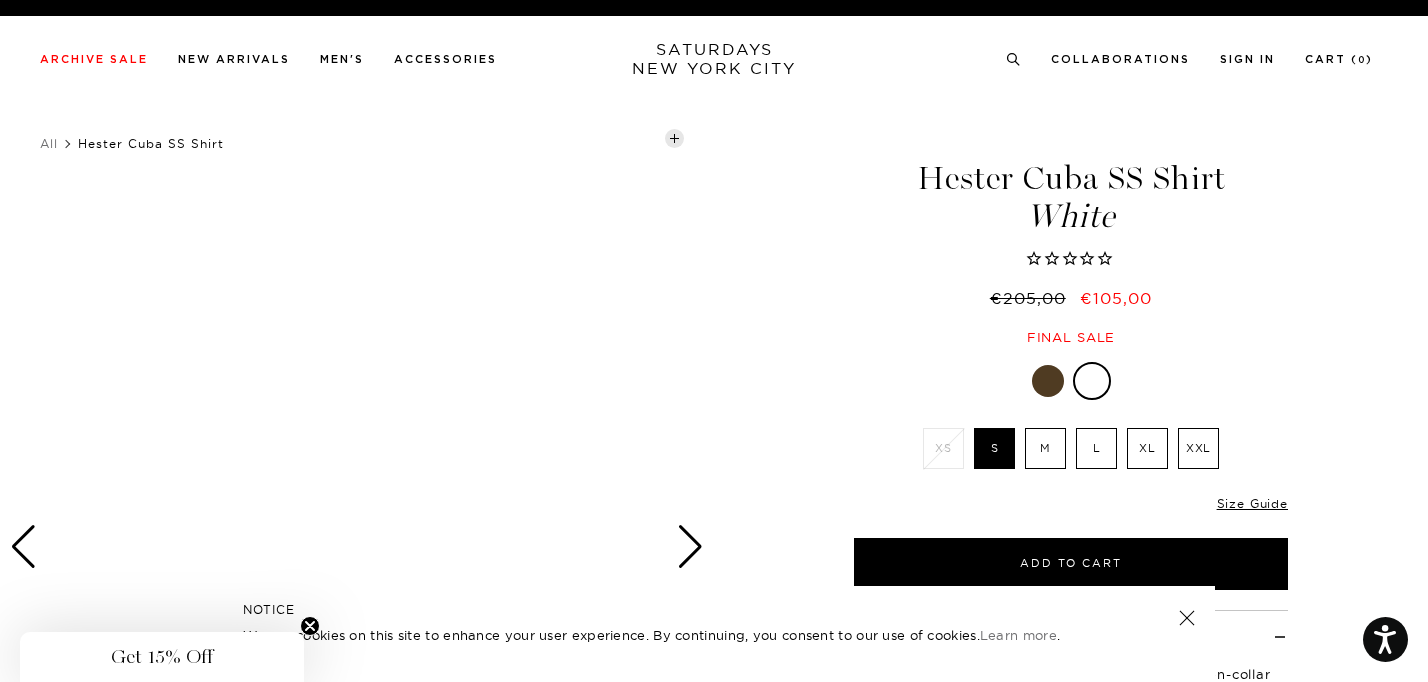 click on "M" at bounding box center (1045, 448) 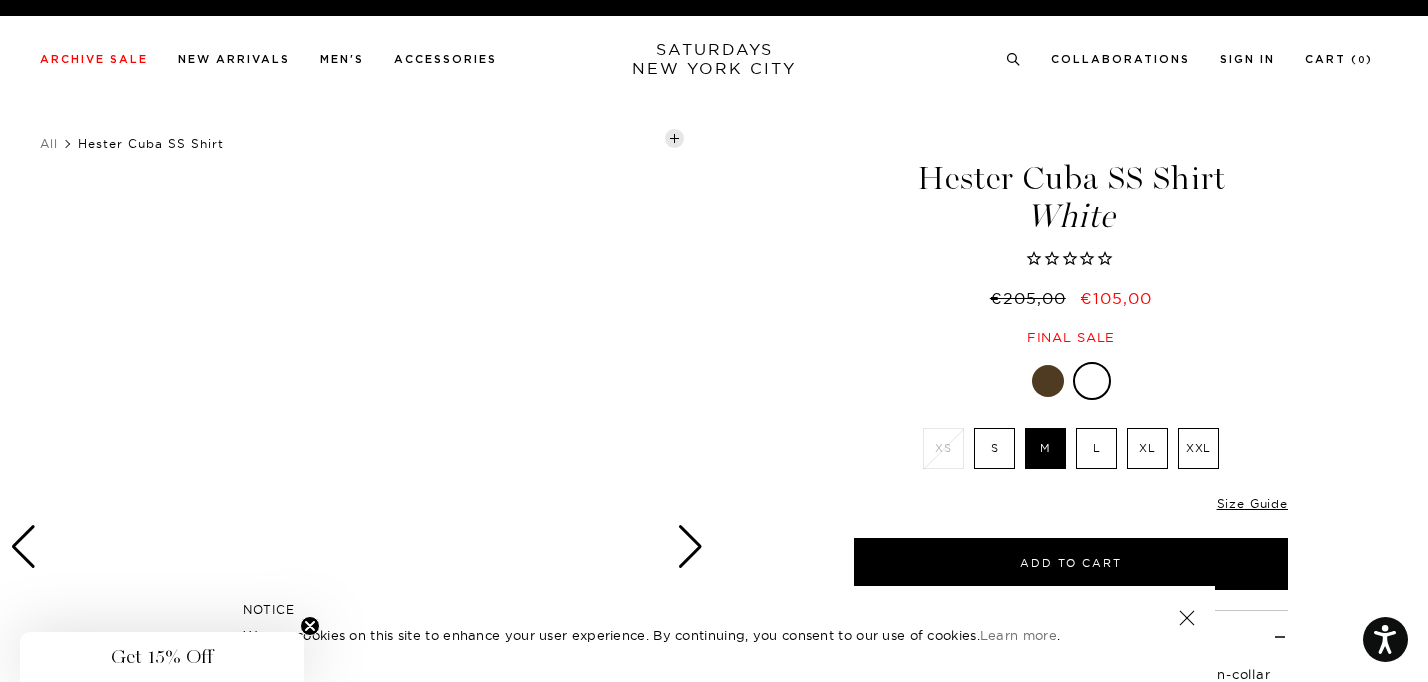 click at bounding box center (1092, 381) 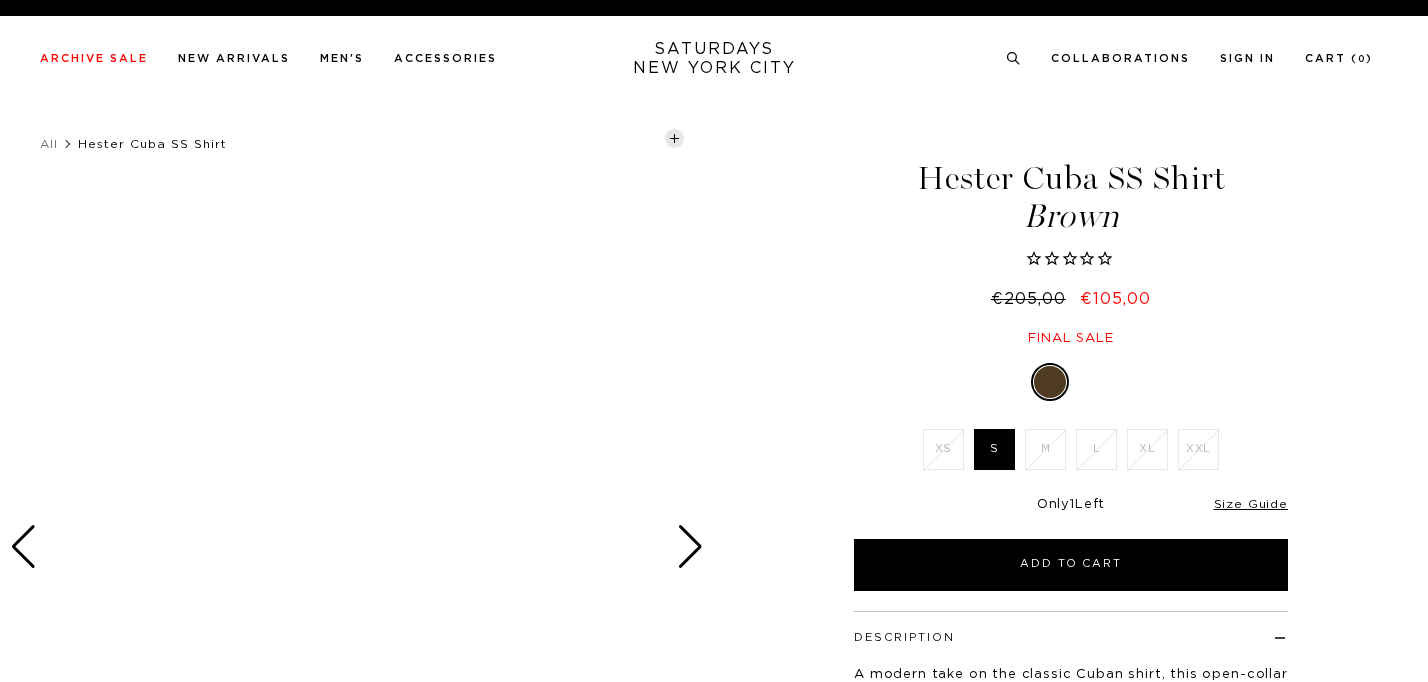 scroll, scrollTop: 0, scrollLeft: 0, axis: both 